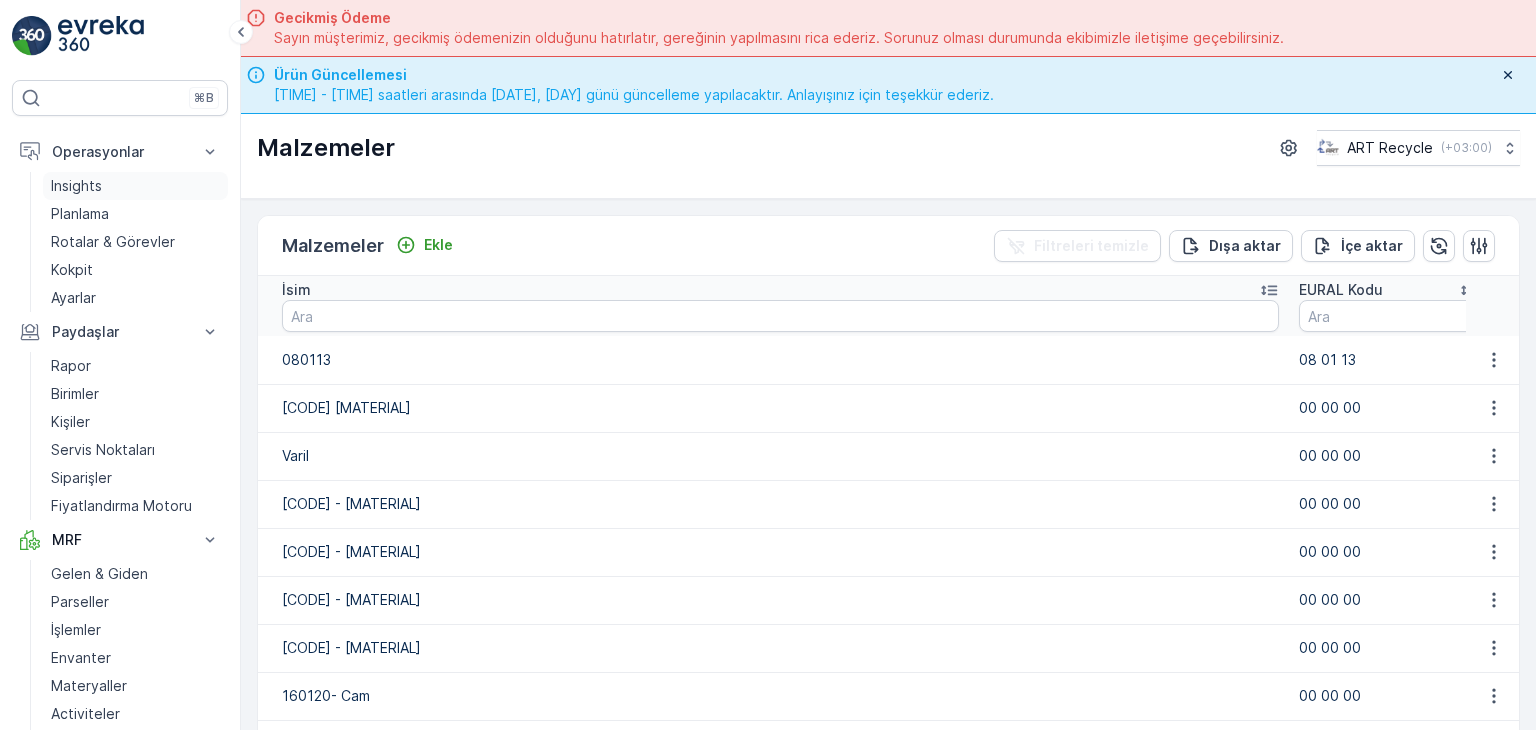 scroll, scrollTop: 0, scrollLeft: 0, axis: both 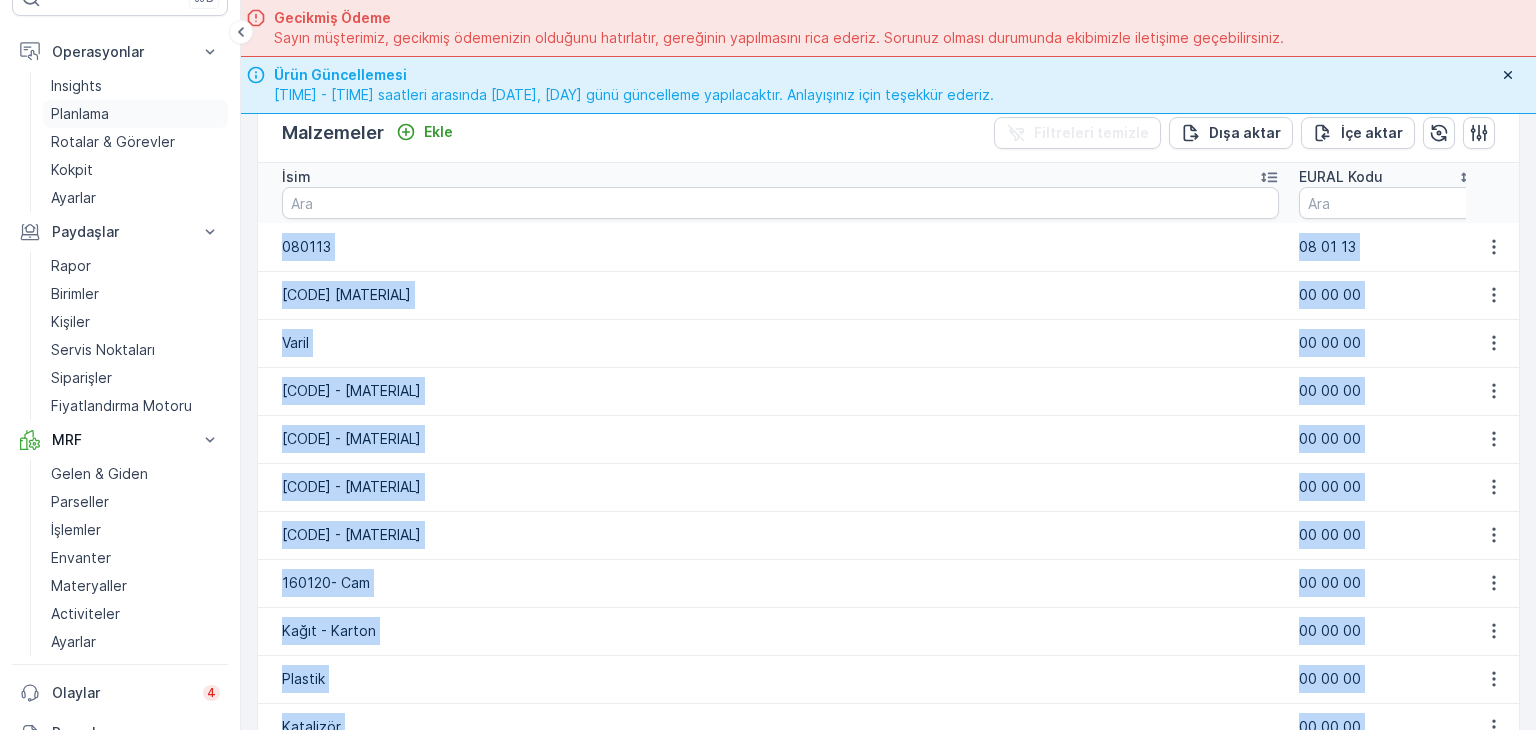 click on "Planlama" at bounding box center [80, 114] 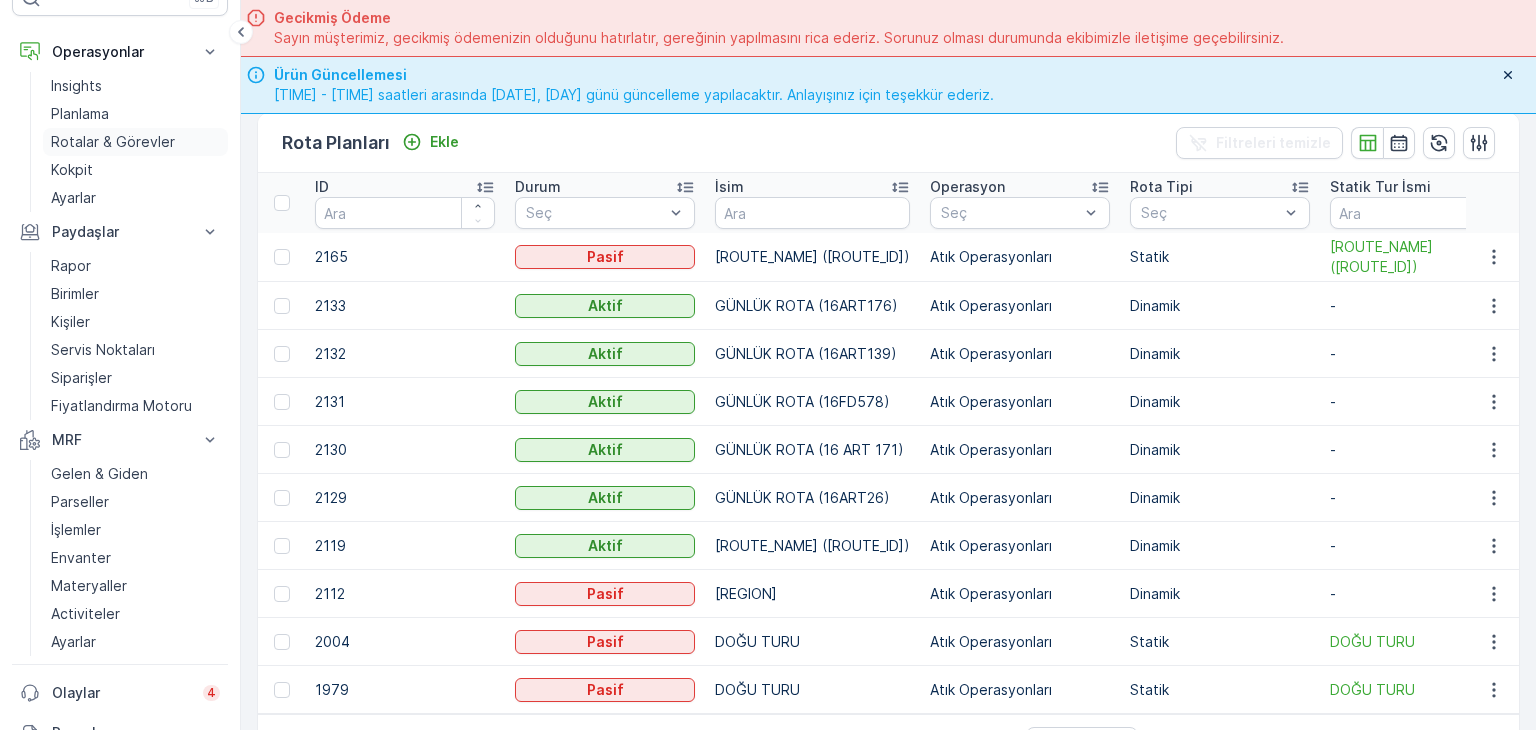 click on "Rotalar & Görevler" at bounding box center [113, 142] 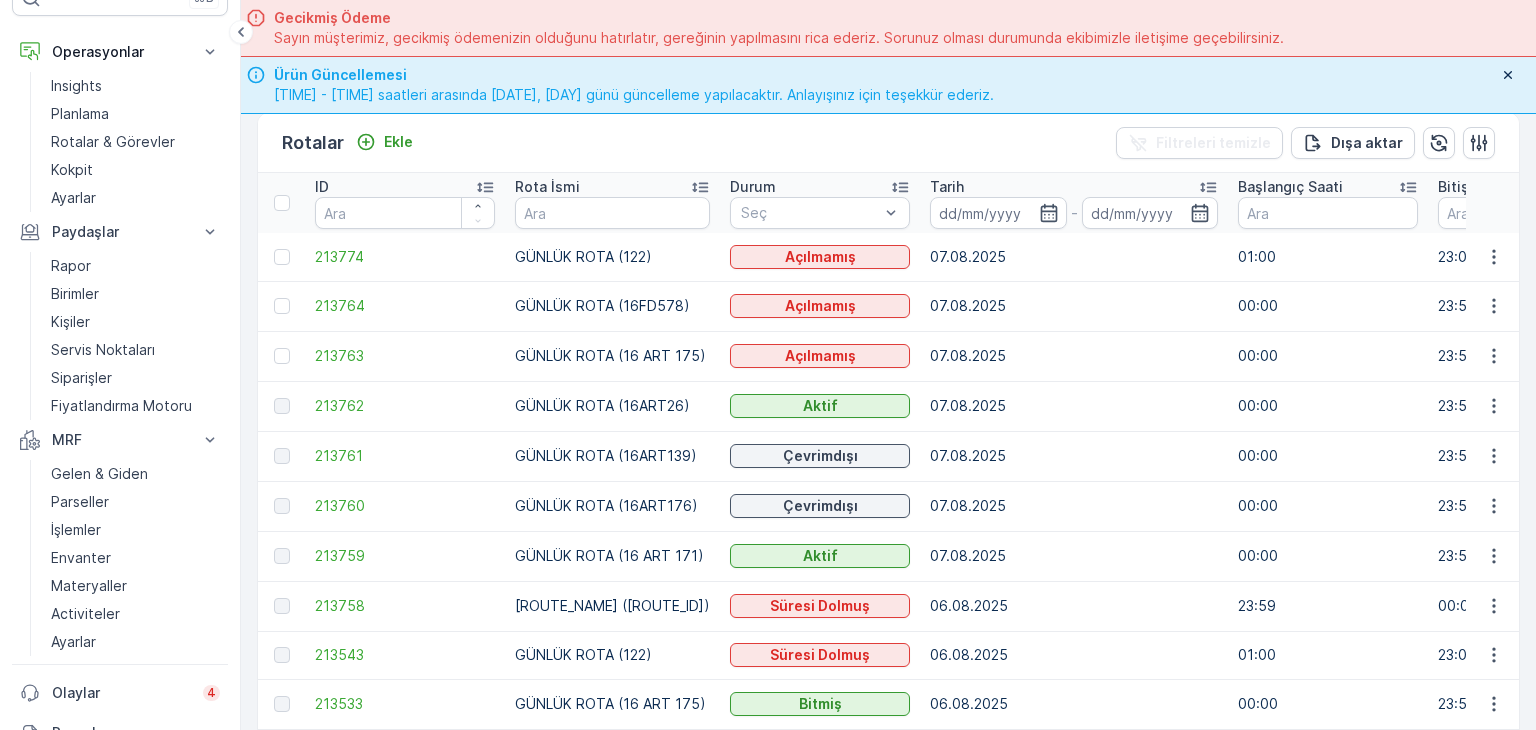 scroll, scrollTop: 0, scrollLeft: 0, axis: both 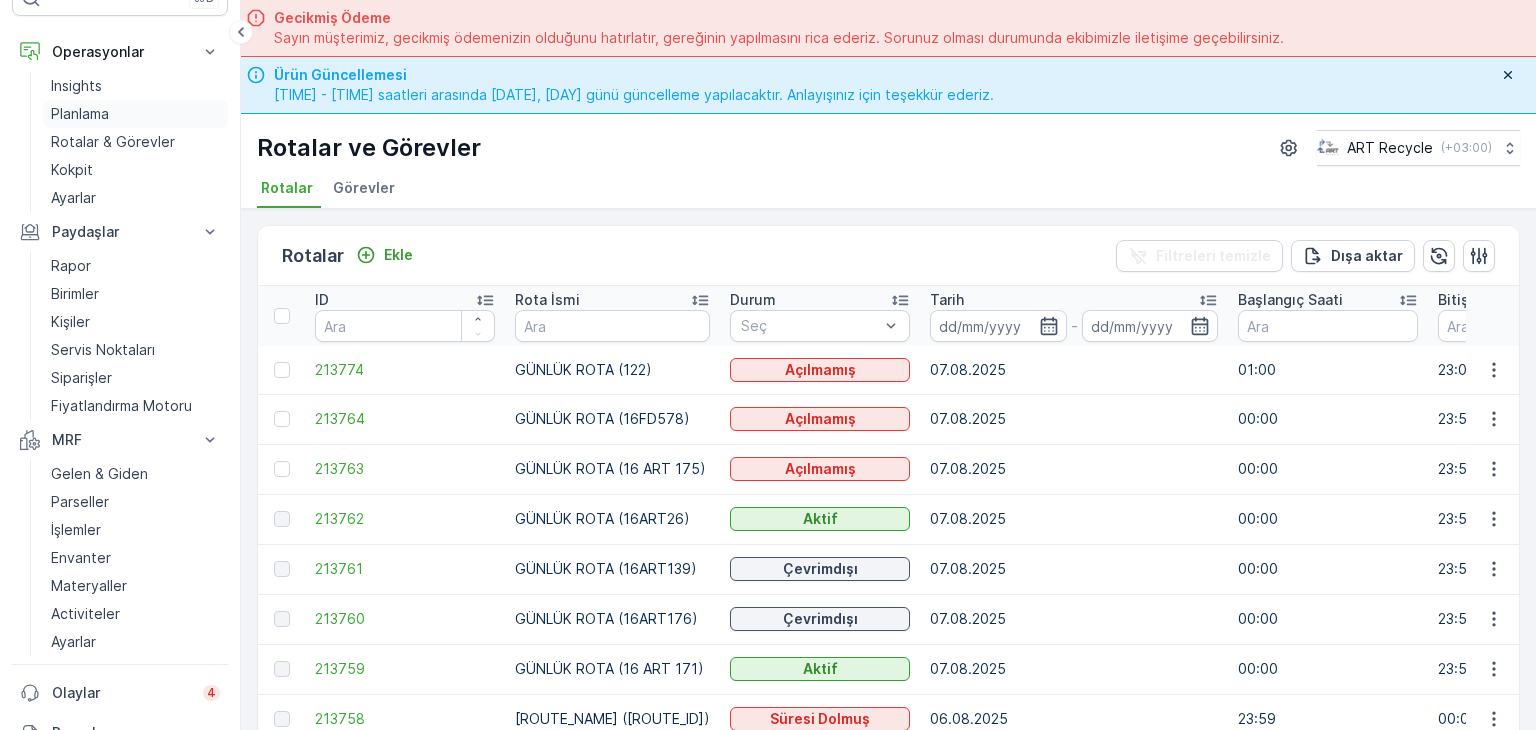 click on "Planlama" at bounding box center [80, 114] 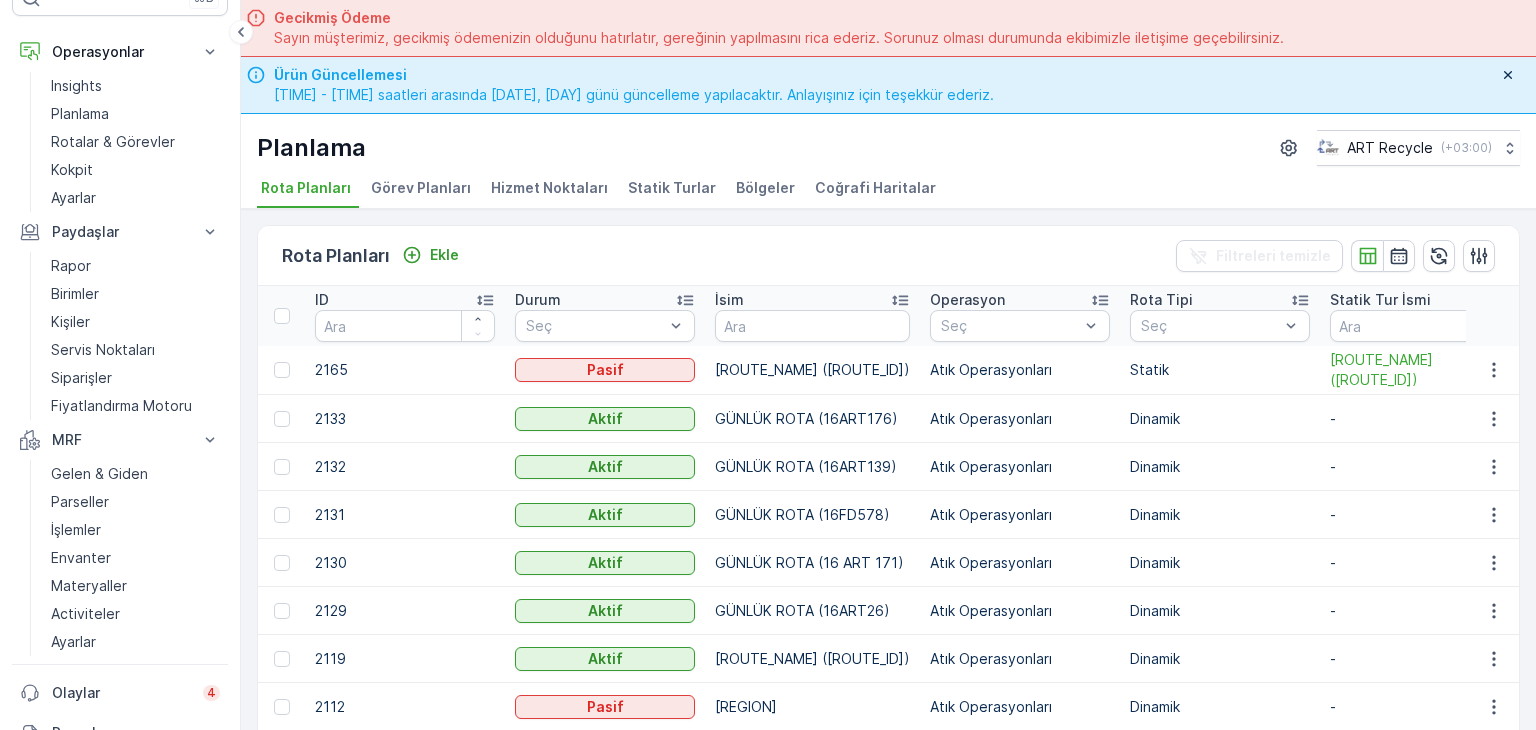 drag, startPoint x: 512, startPoint y: 186, endPoint x: 522, endPoint y: 187, distance: 10.049875 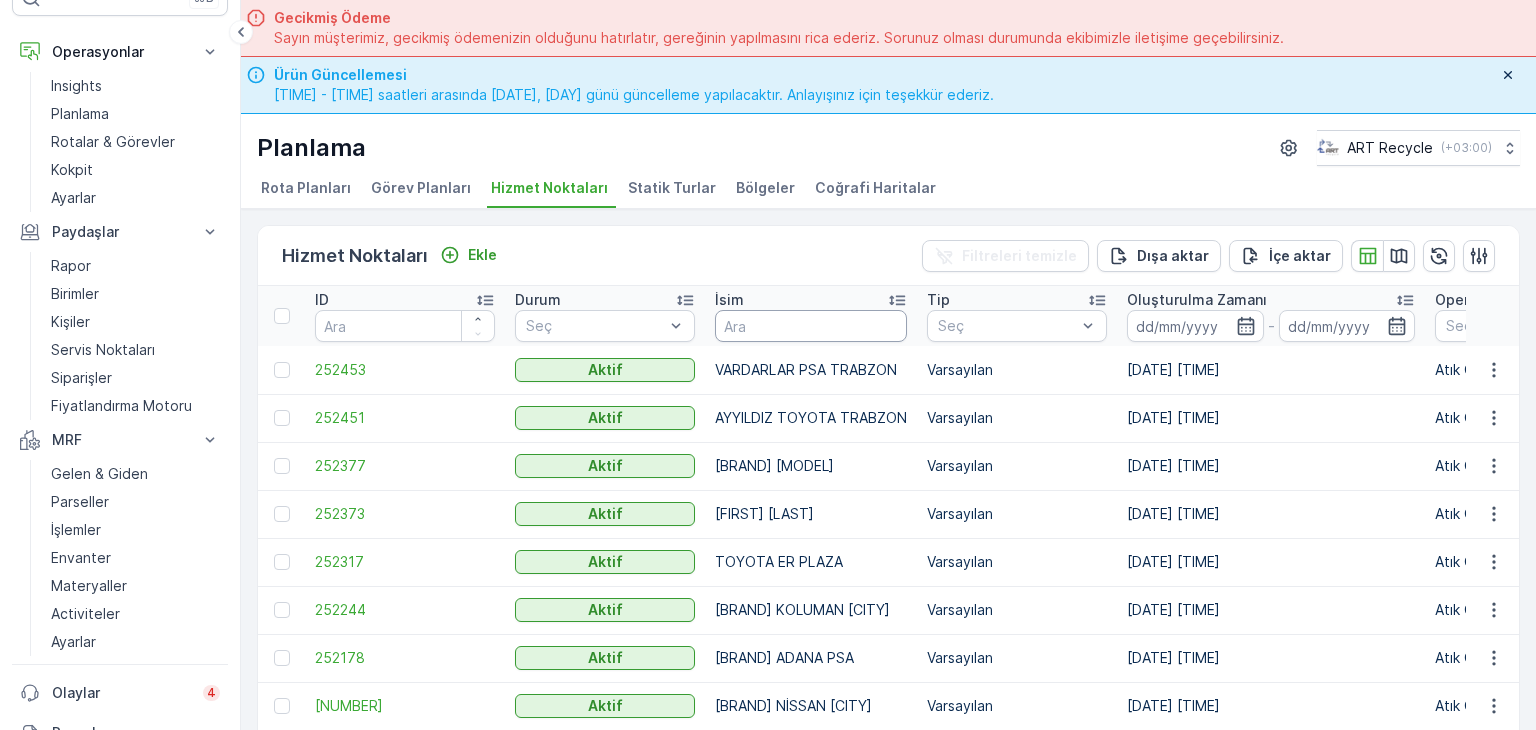 click at bounding box center [811, 326] 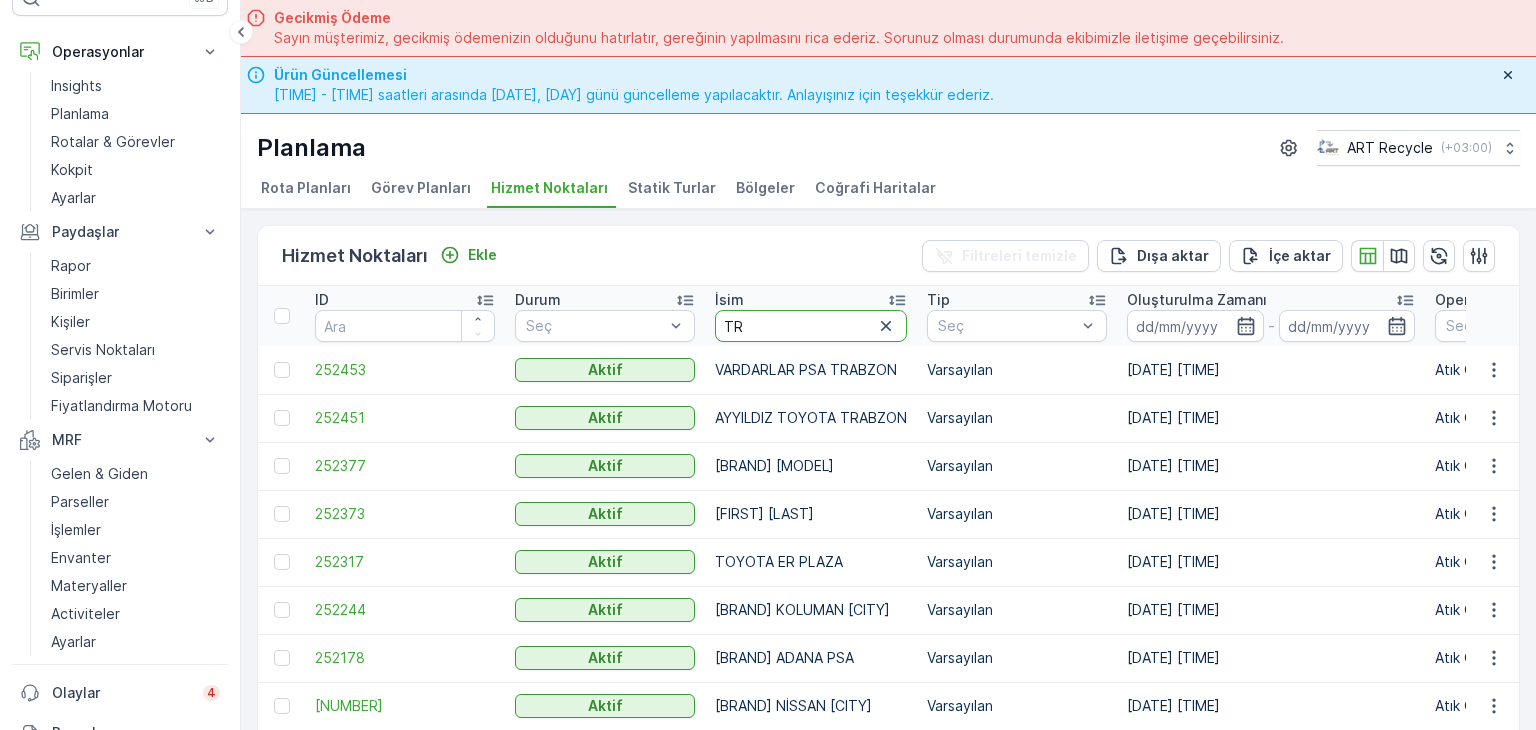 type on "T" 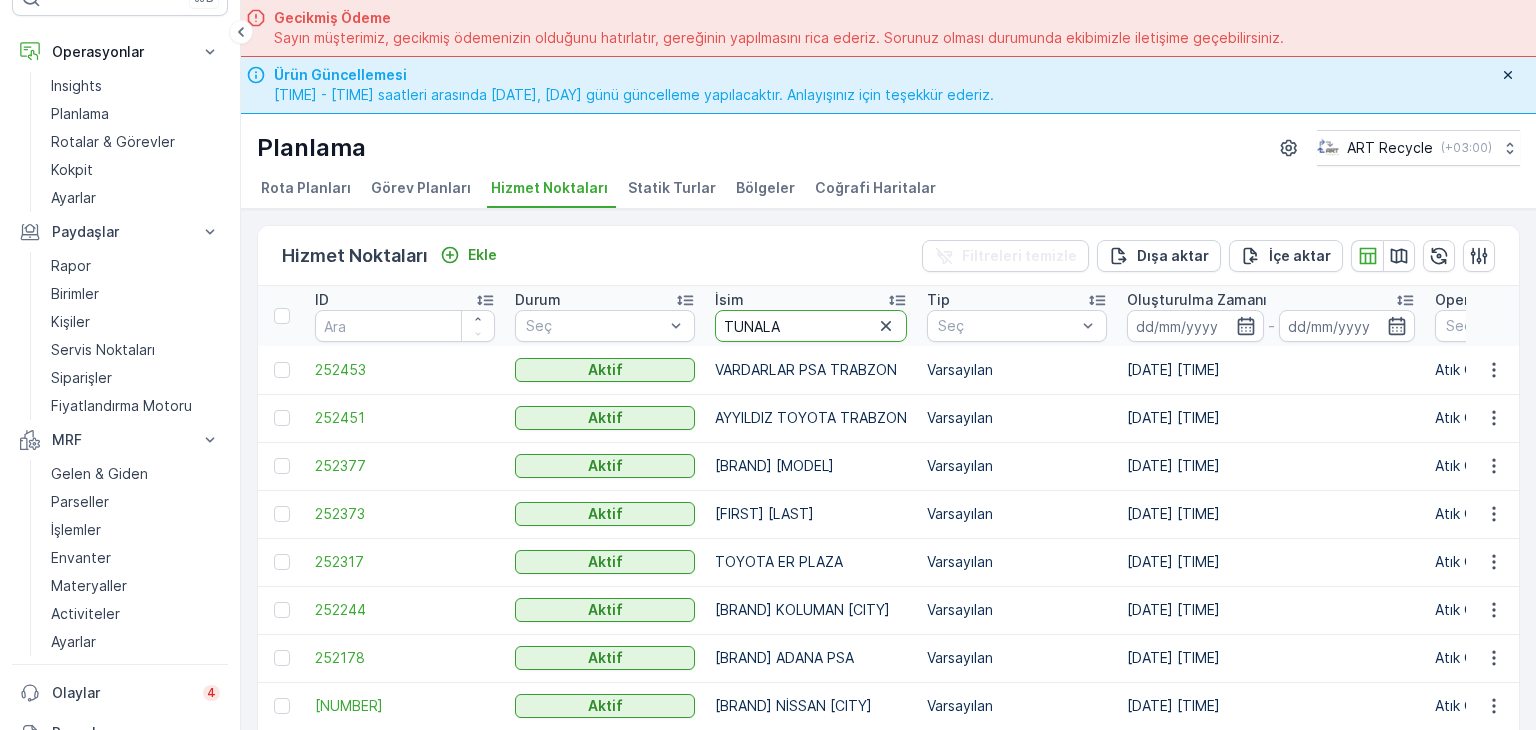 type on "TUNALAR" 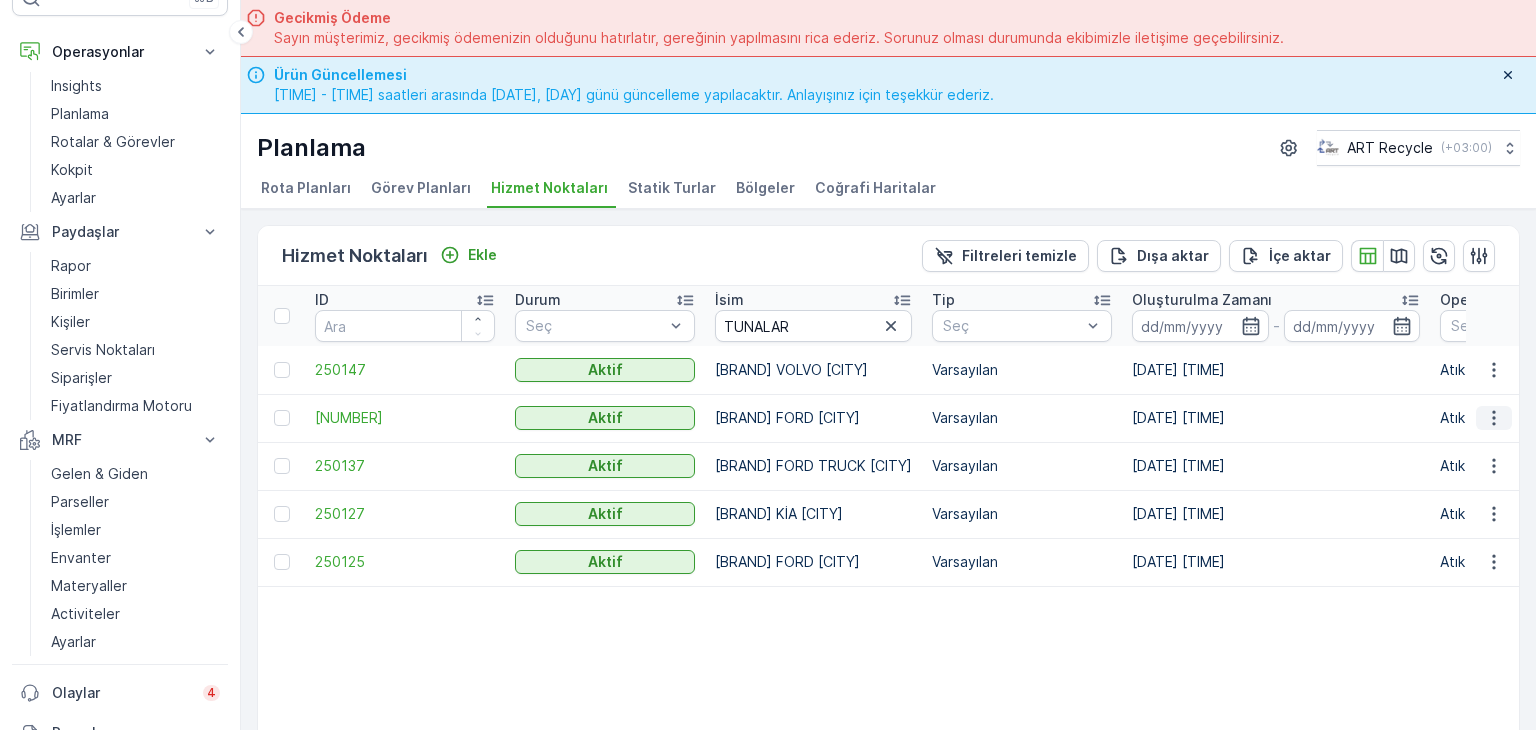 click 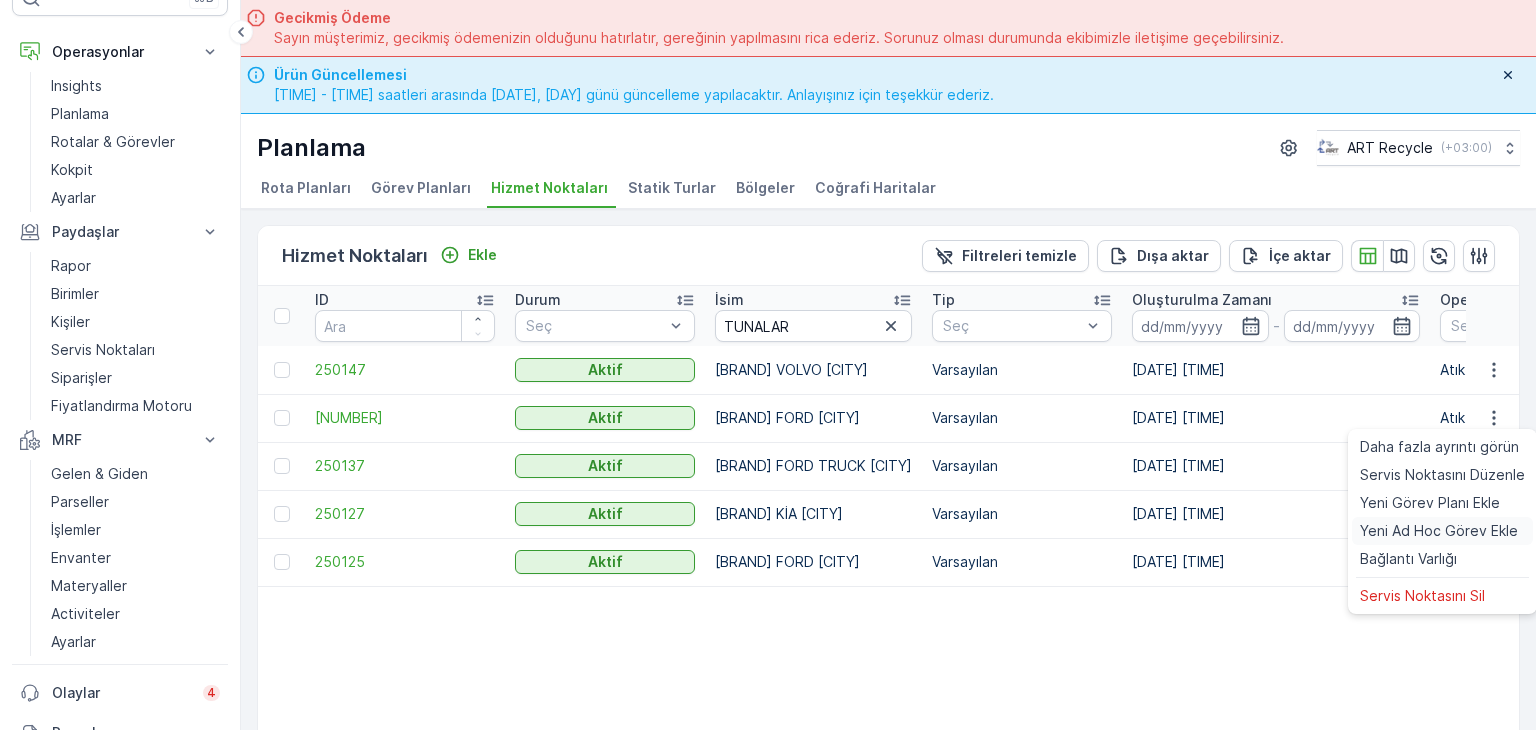 click on "Yeni Ad Hoc Görev Ekle" at bounding box center (1439, 531) 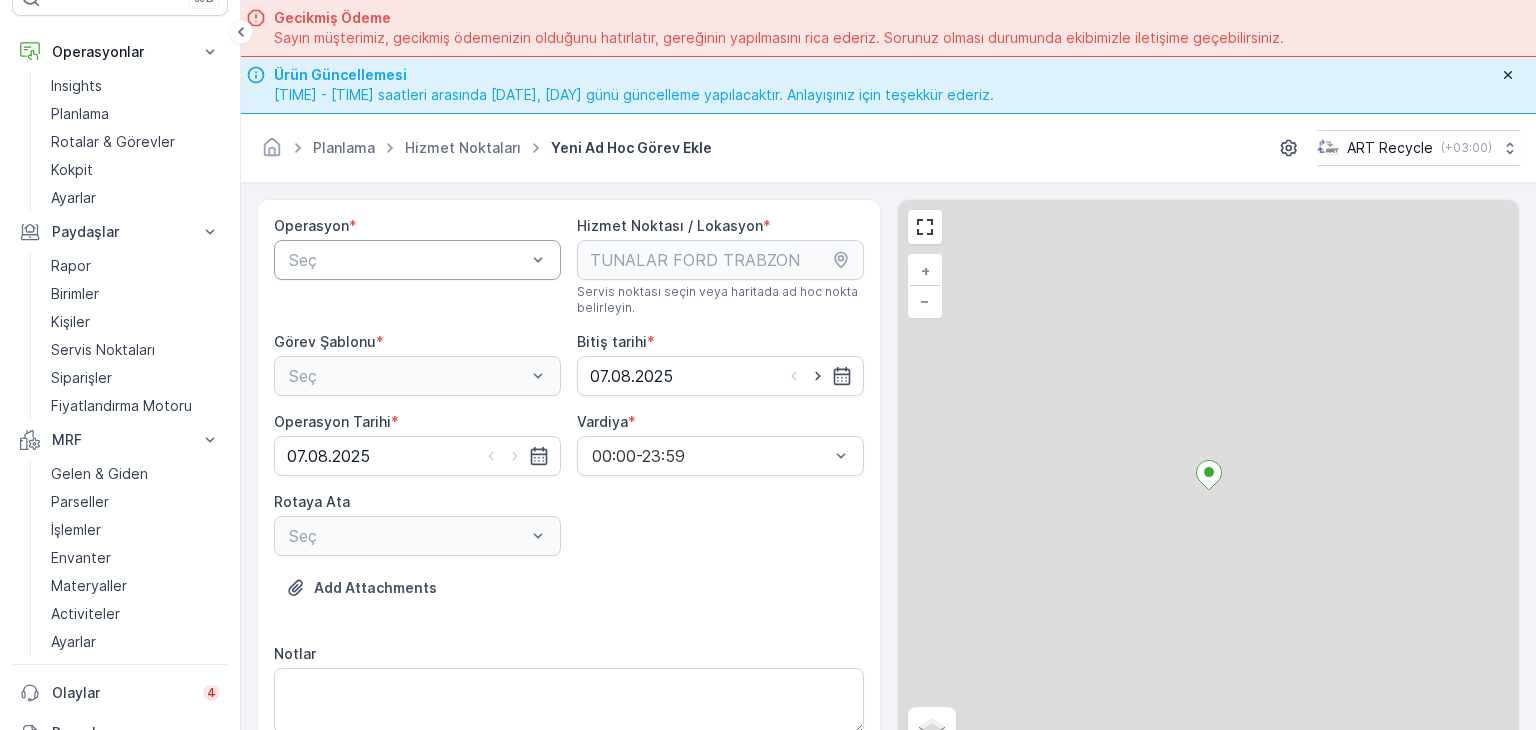 click on "Seç" at bounding box center (417, 260) 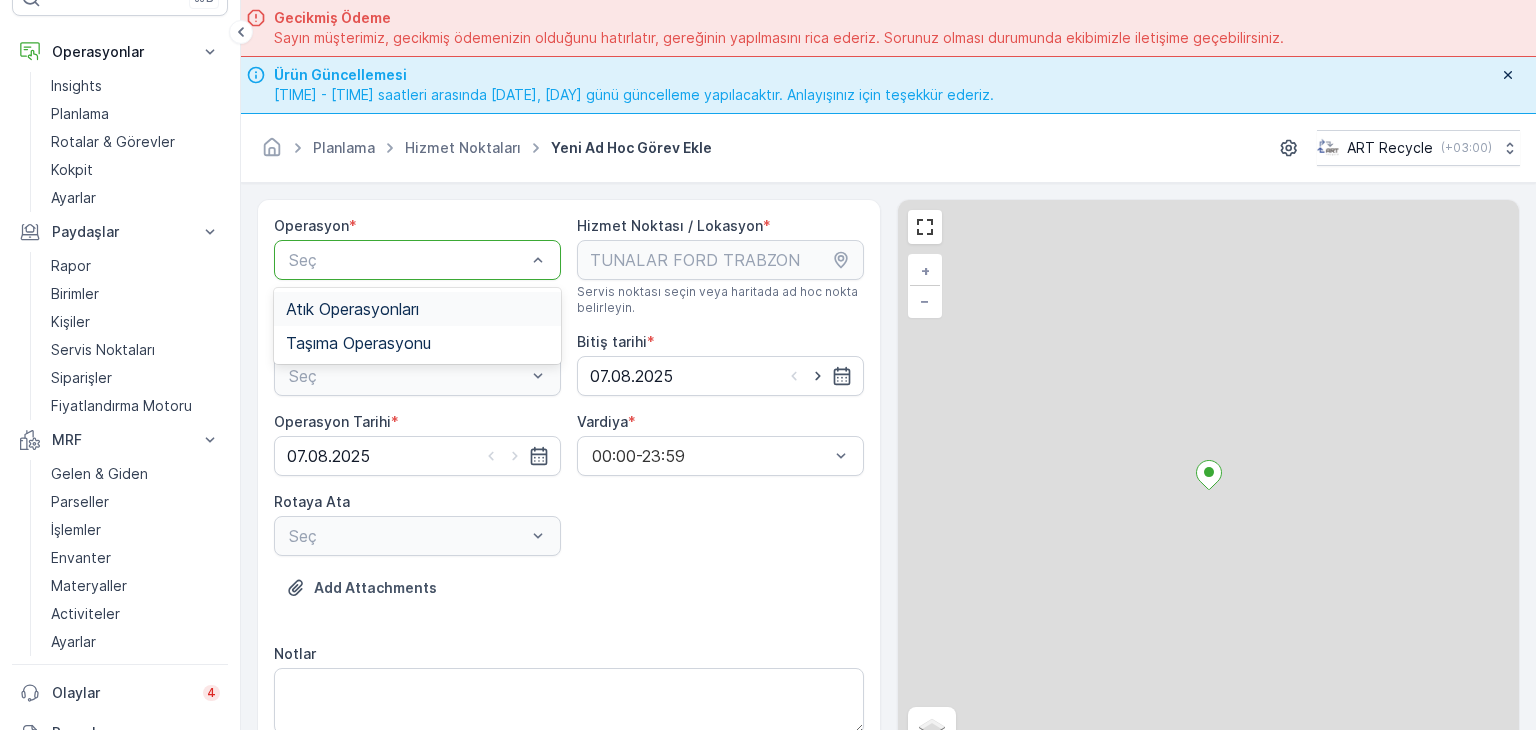 click on "Atık Operasyonları" at bounding box center (417, 309) 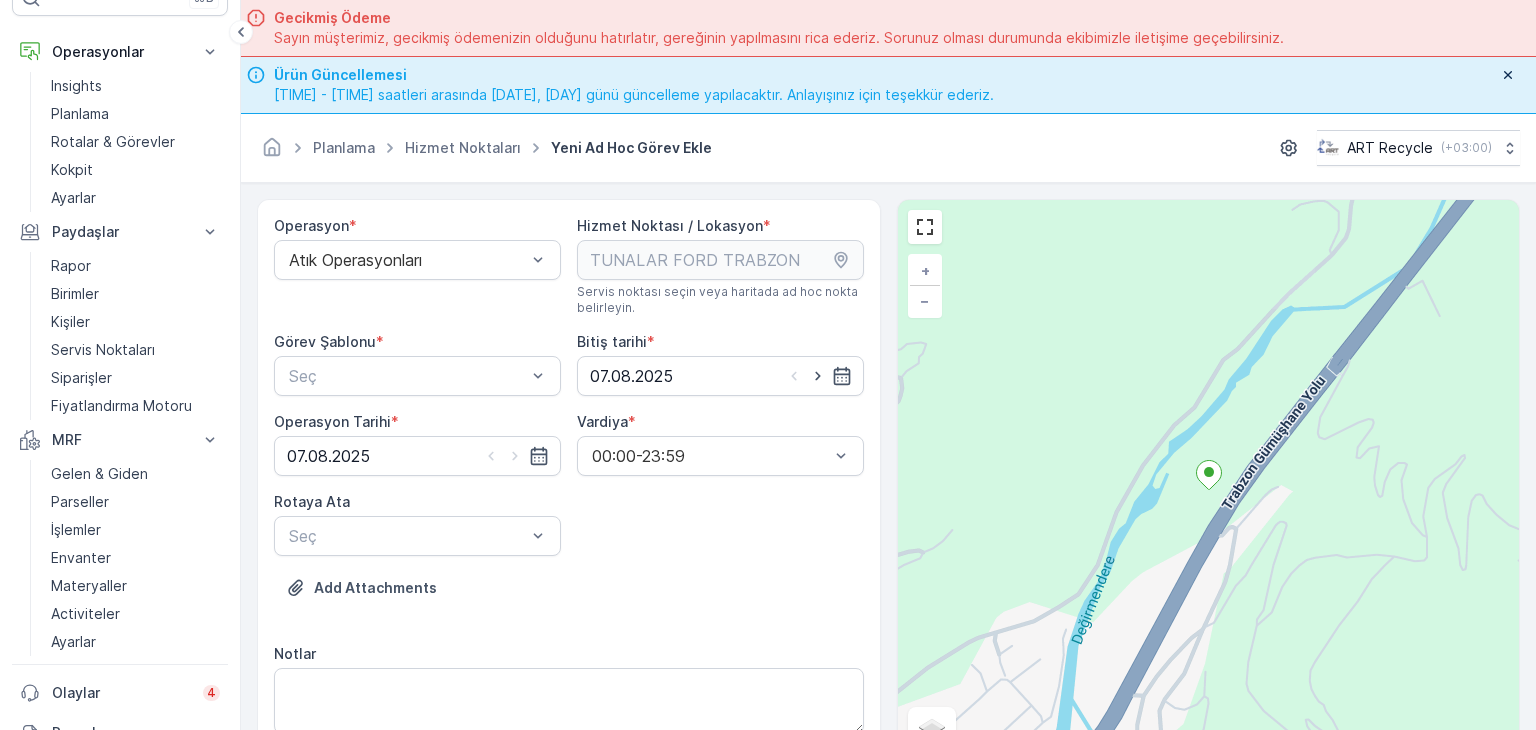 click on "Operasyon * Atık Operasyonları Hizmet Noktası / Lokasyon * Servis noktası seçin veya haritada ad hoc nokta belirleyin. [COMPANY_NAME] [LOCATION_HELPER_TEXT] [LOCATION_NAME] [LOCATION_HELPER_TEXT] Görev Şablonu *Seç Bitiş tarihi * [DATE] Operasyon Tarihi * [DATE] Vardiya * [TIME] Rotaya Ata Seç Add Attachments Notlar 0  /  500" at bounding box center [569, 491] 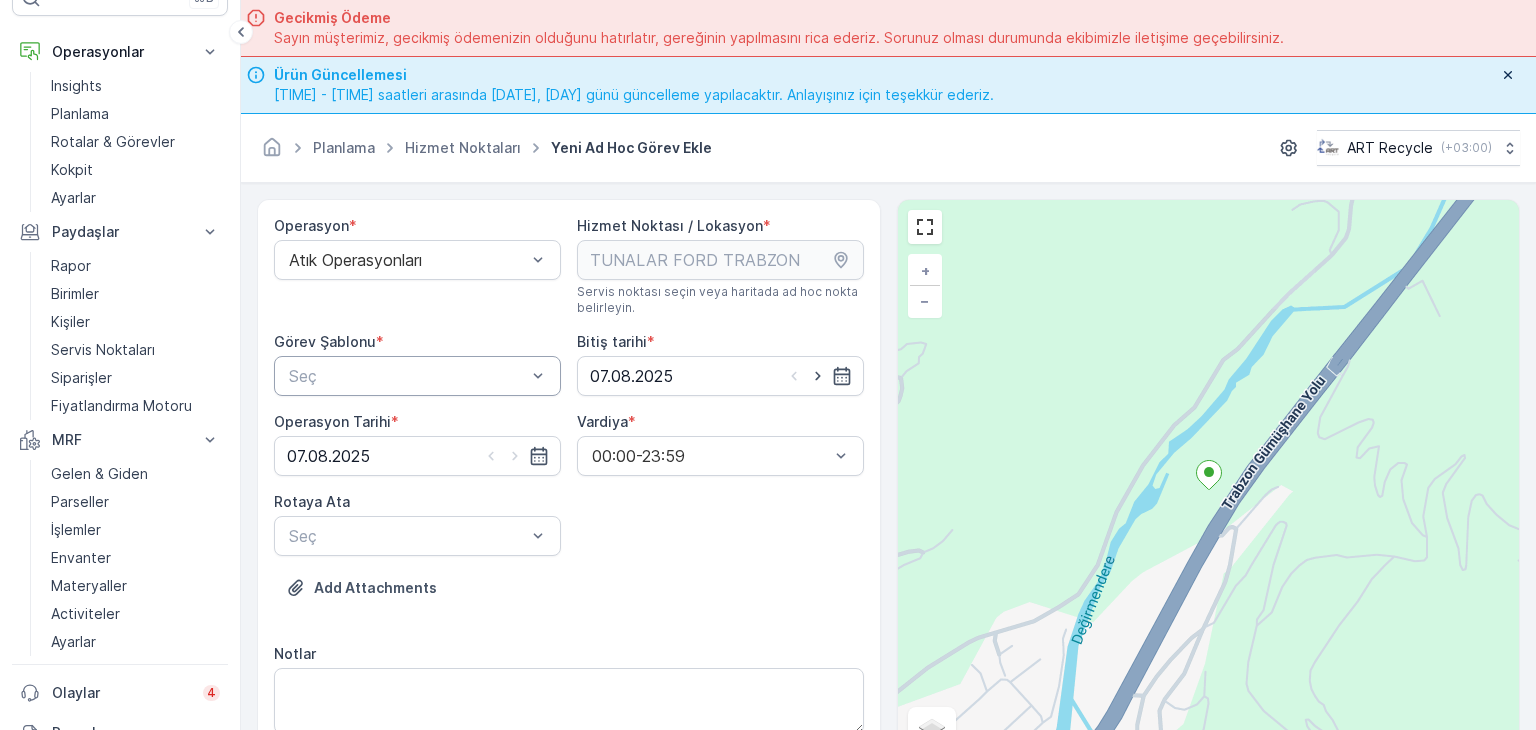 click on "Seç" at bounding box center [417, 376] 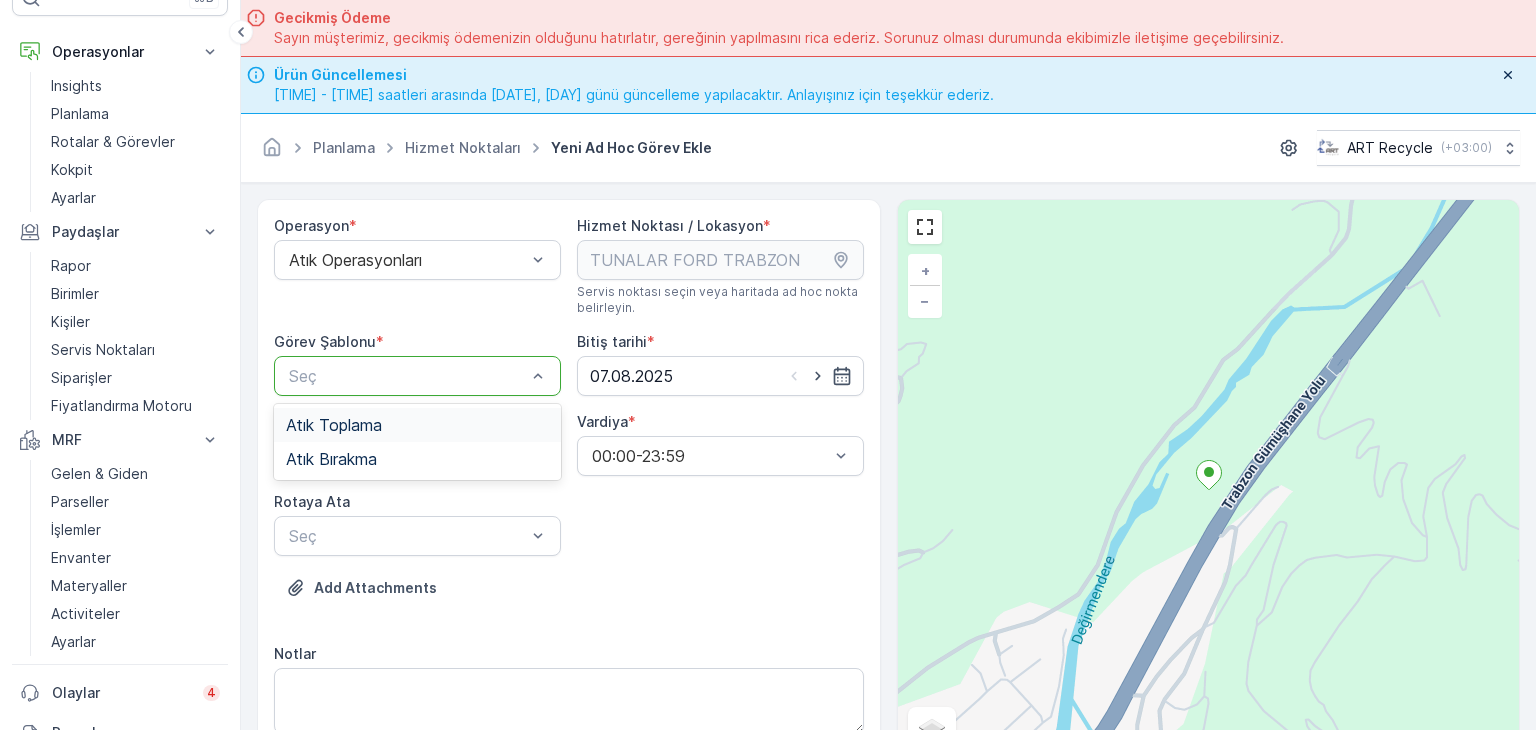 click on "Atık Toplama" at bounding box center (417, 425) 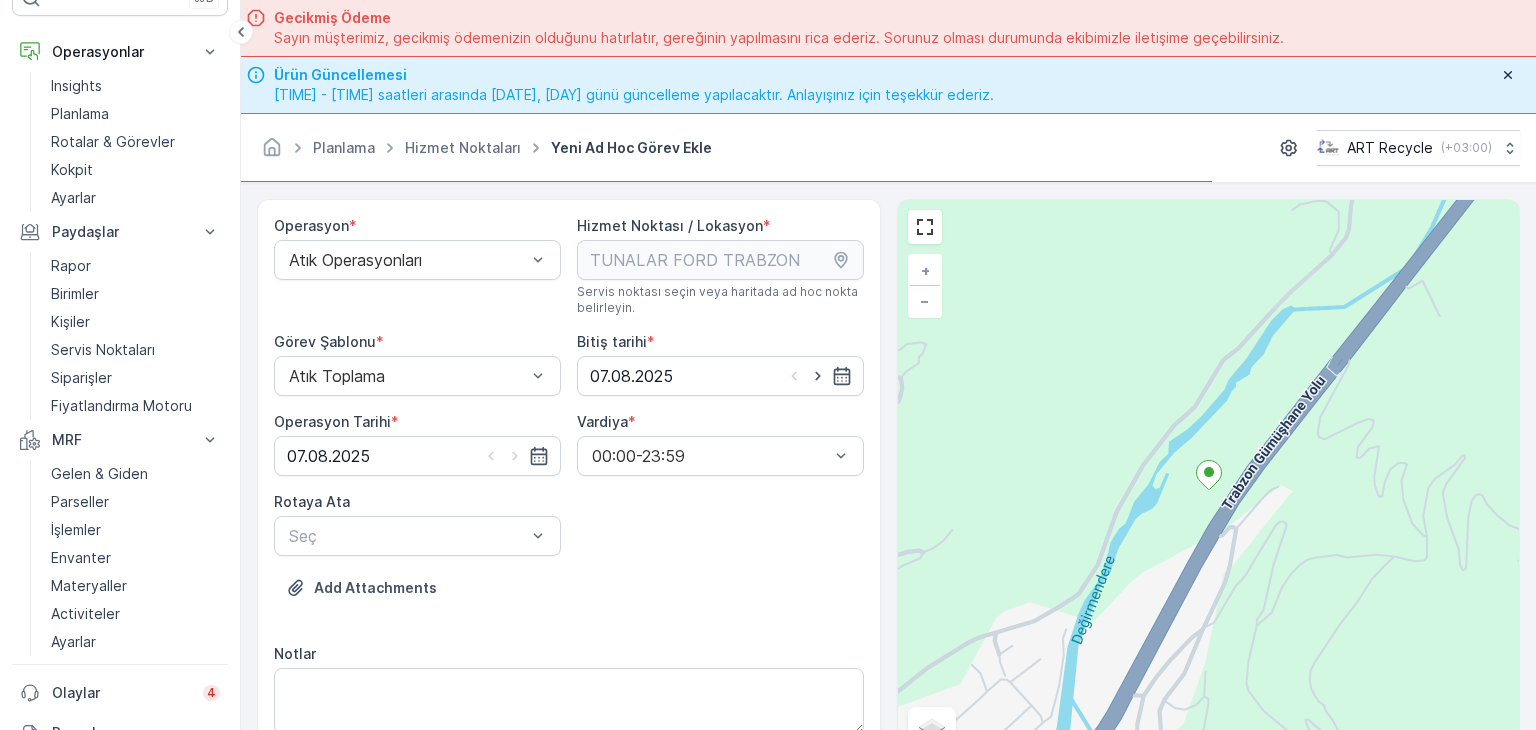 click on "Operasyon * Atık Operasyonları Hizmet Noktası / Lokasyon * Servis noktası seçin veya haritada ad hoc nokta belirleyin. [COMPANY_NAME] [LOCATION_HELPER_TEXT] [LOCATION_NAME] [LOCATION_HELPER_TEXT] Görev Şablonu * Atık Toplama Bitiş tarihi * [DATE] Operasyon Tarihi * [DATE] Vardiya * [TIME] Rotaya Ata Seç Add Attachments Notlar 0  /  500" at bounding box center [569, 491] 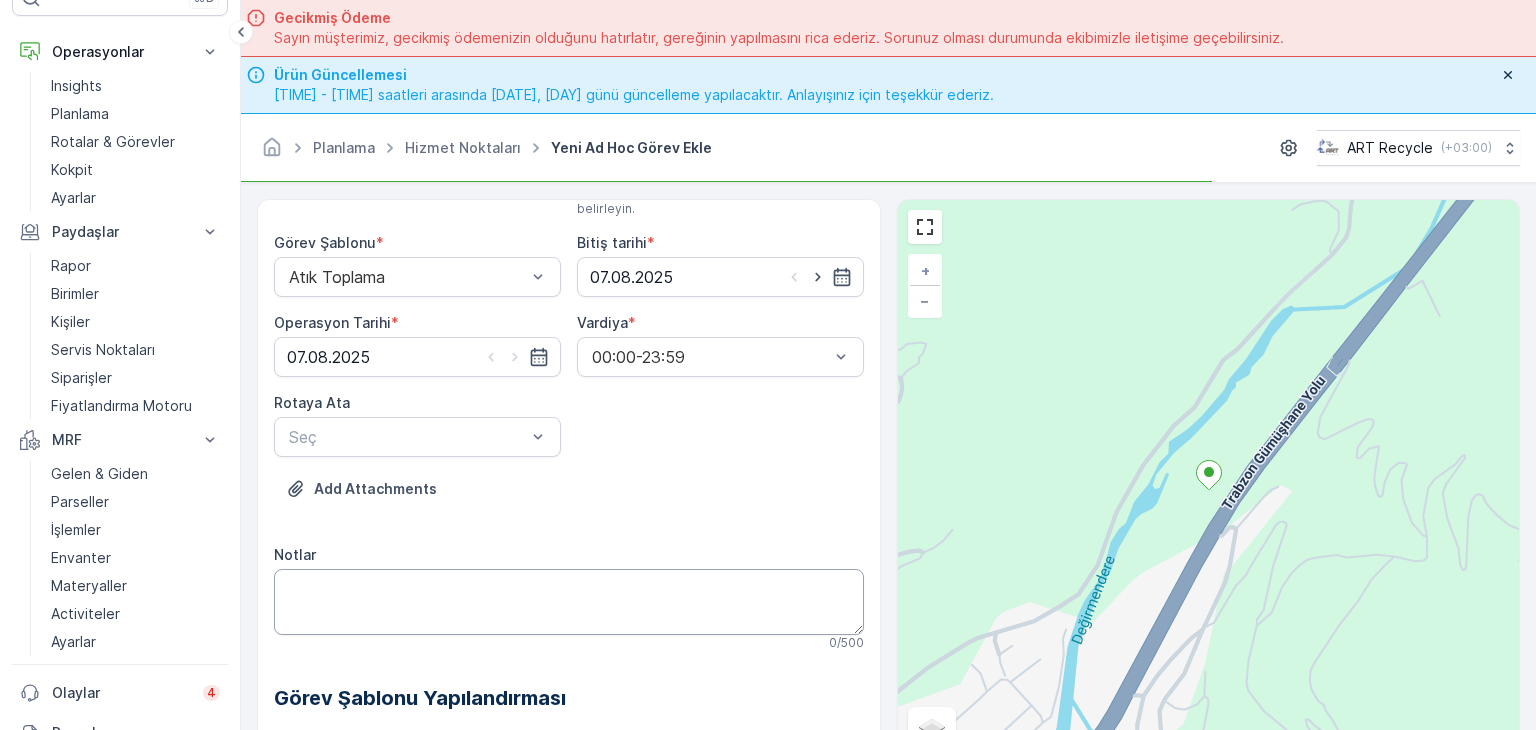 scroll, scrollTop: 200, scrollLeft: 0, axis: vertical 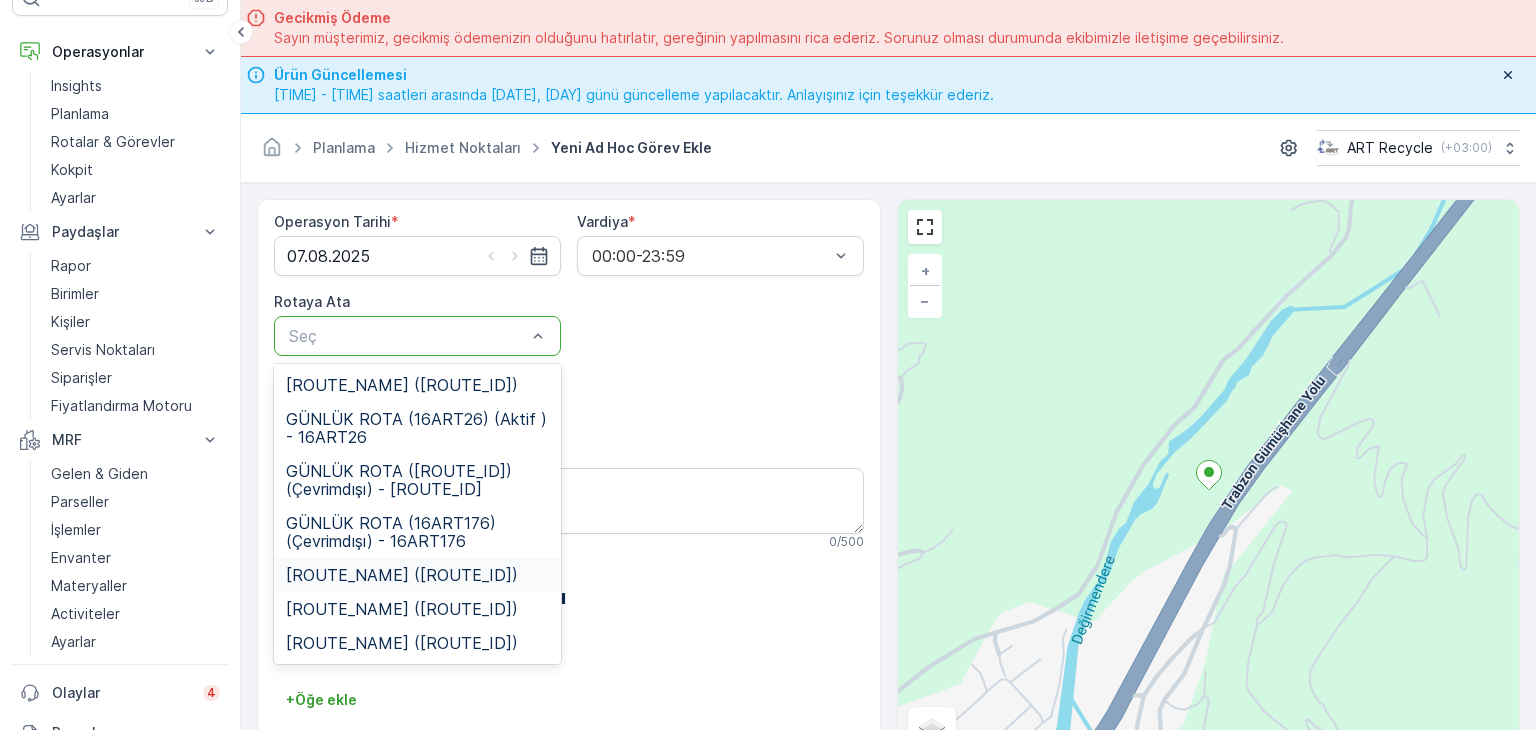 click on "[ROUTE_NAME] ([ROUTE_ID])" at bounding box center [402, 575] 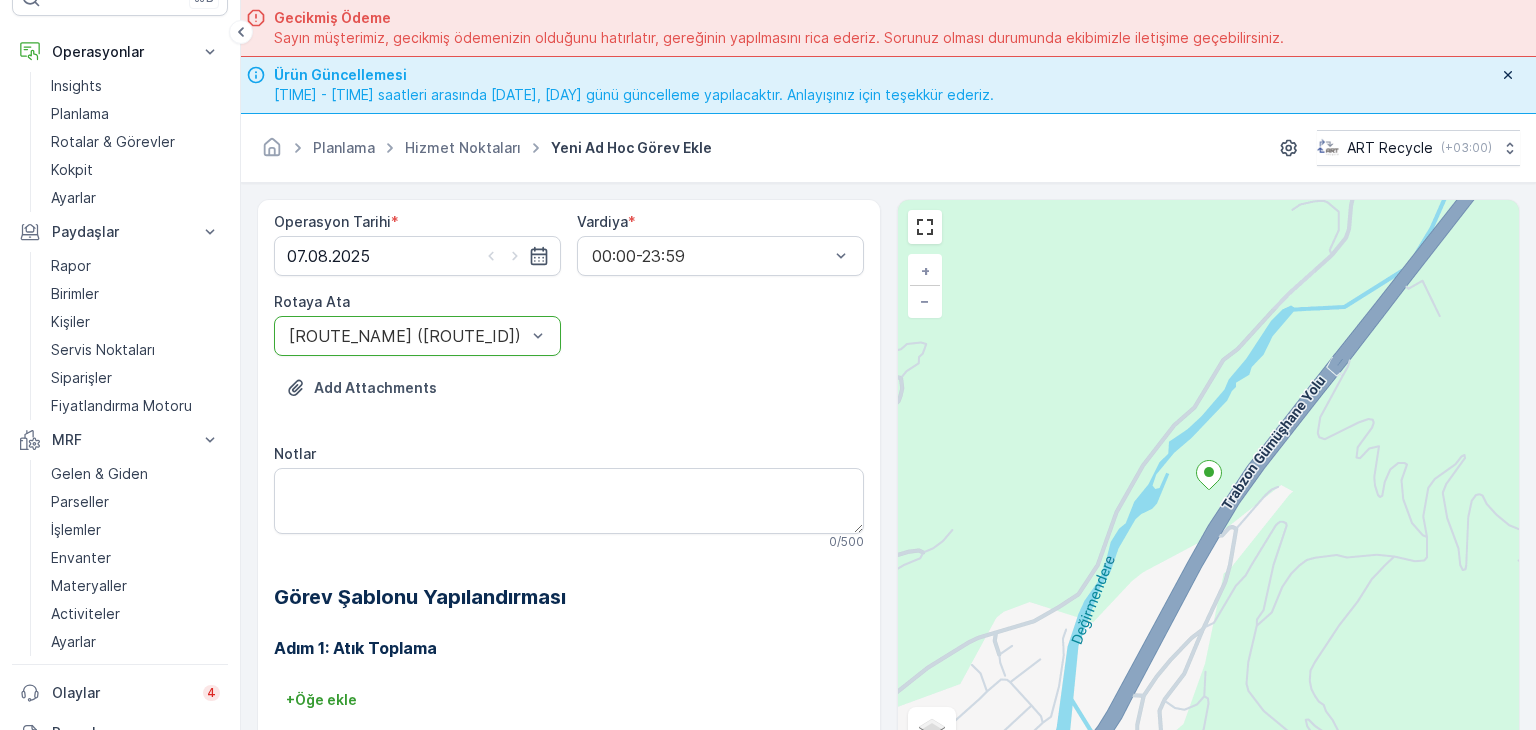 click on "Add Attachments" at bounding box center [569, 400] 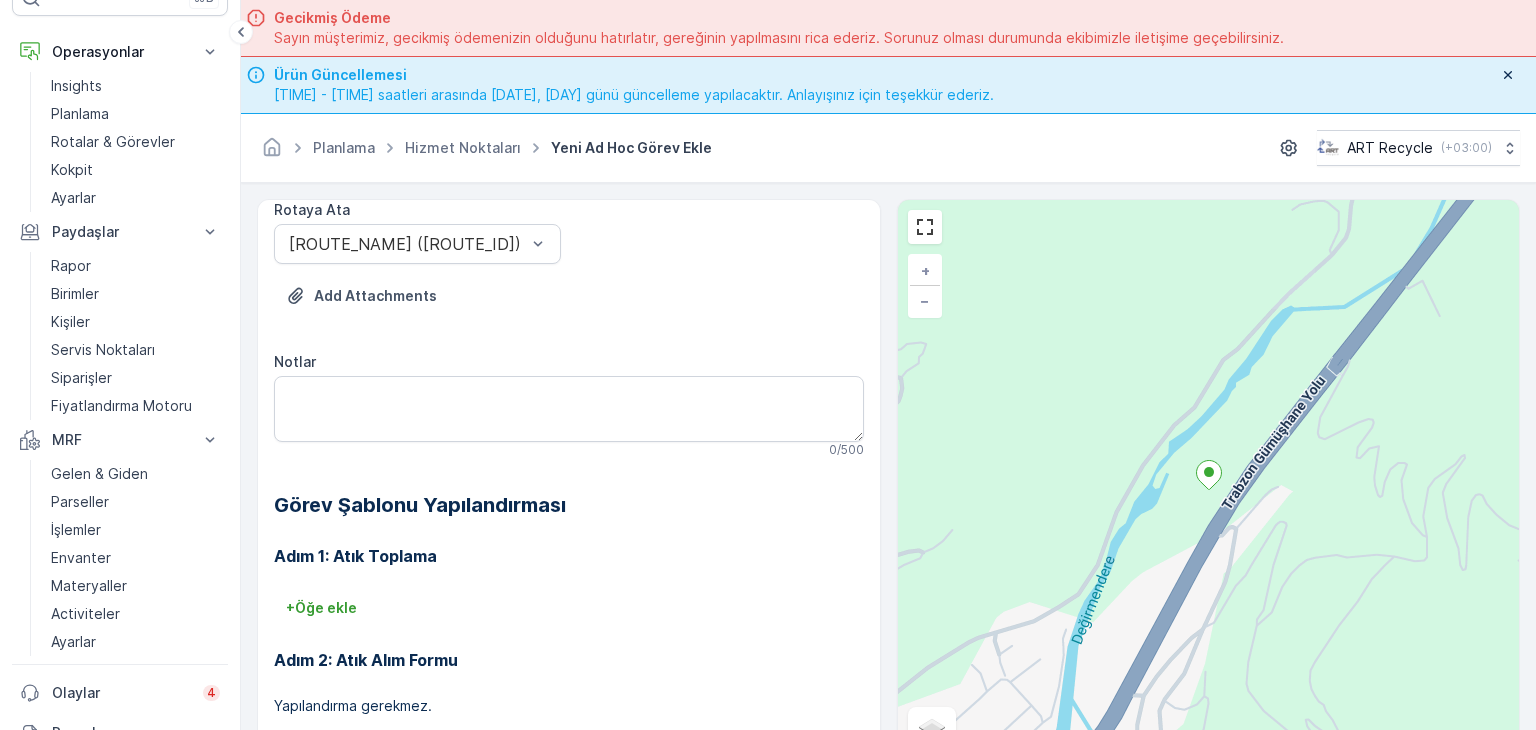 scroll, scrollTop: 368, scrollLeft: 0, axis: vertical 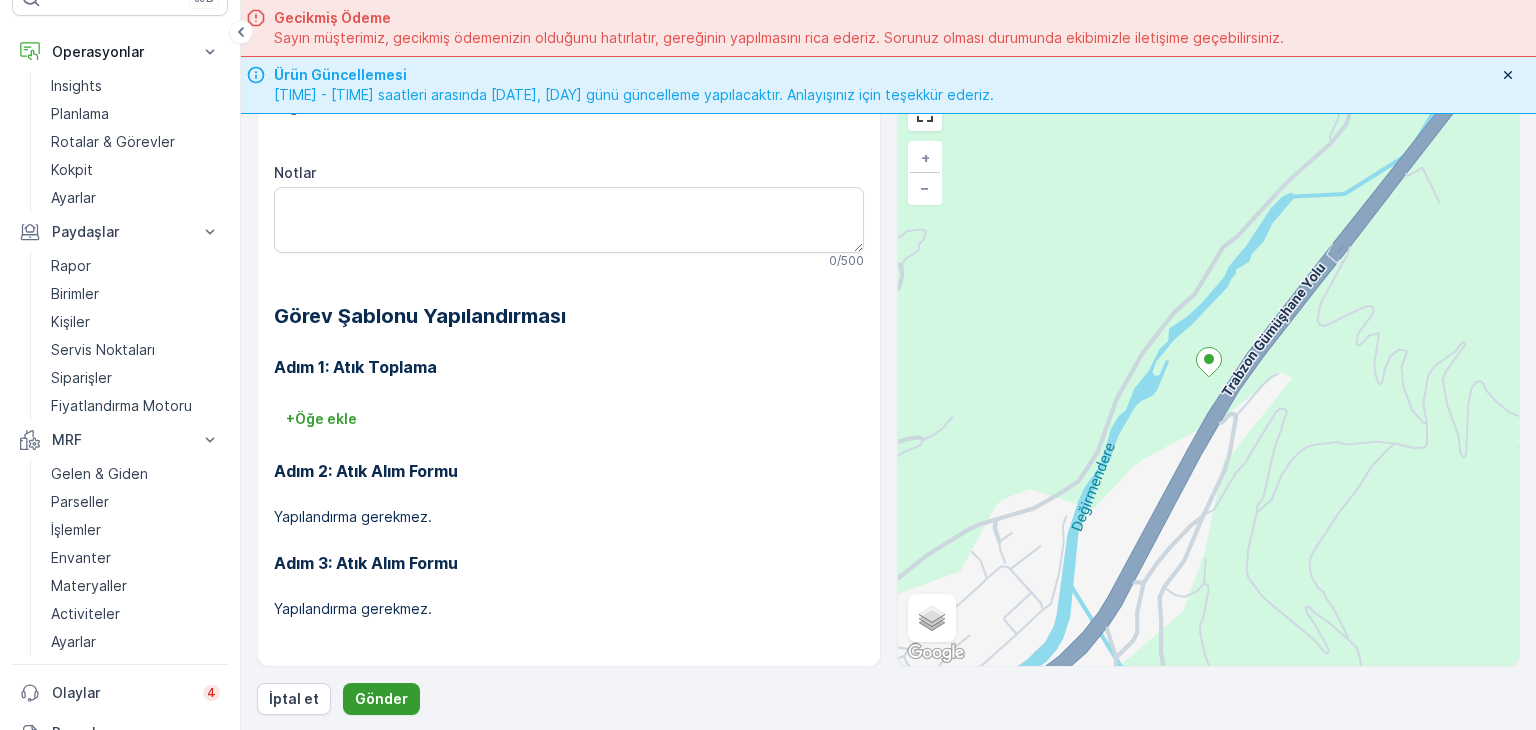 click on "Gönder" at bounding box center (381, 699) 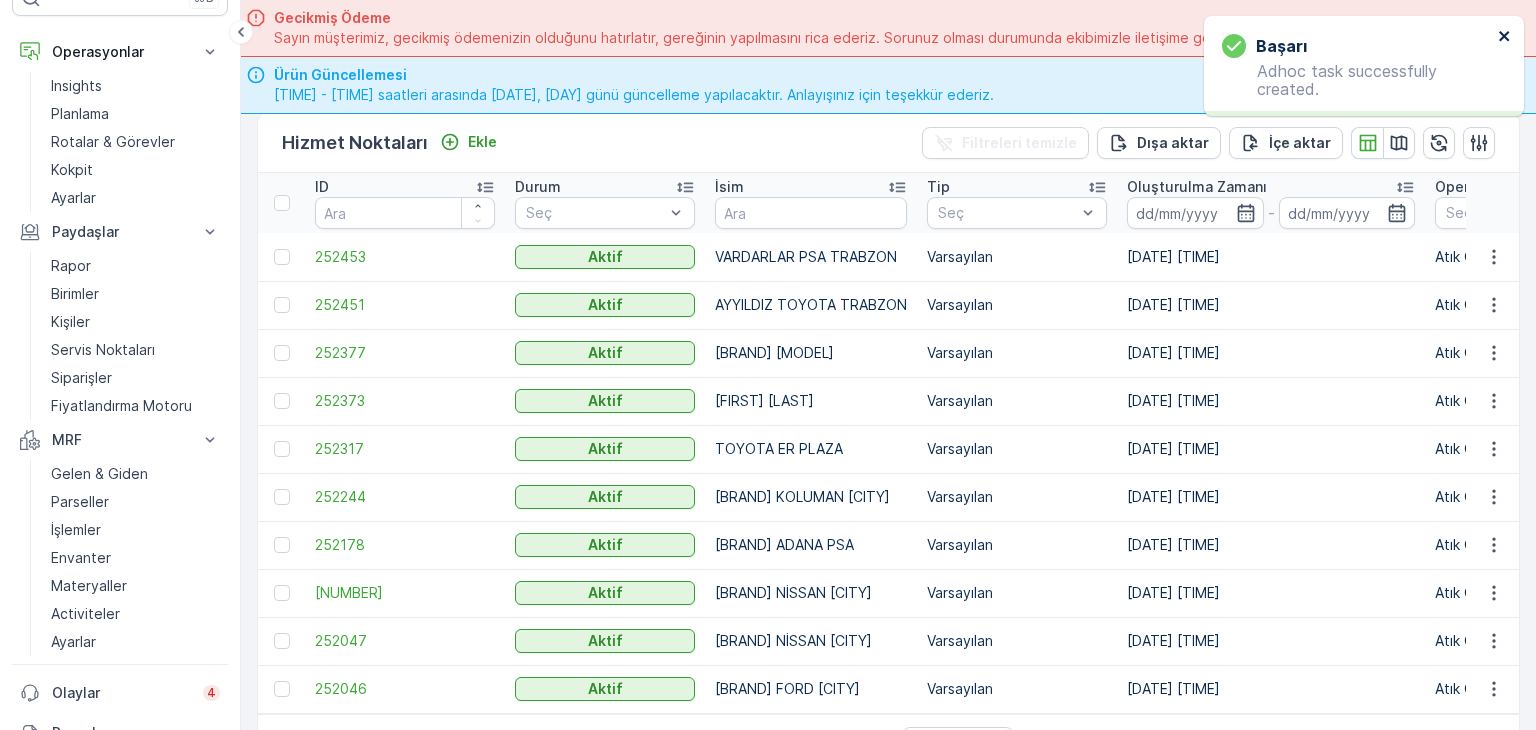 click 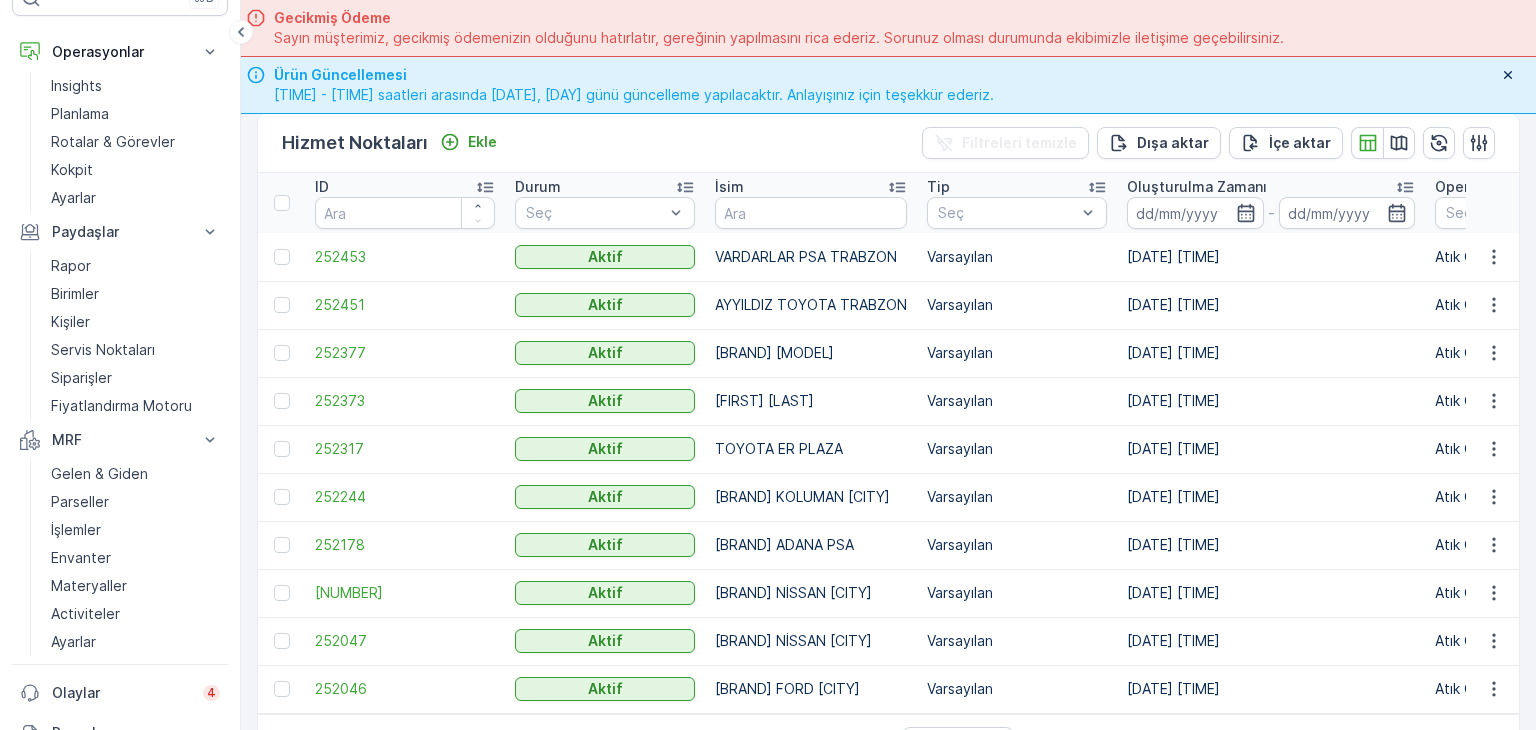 scroll, scrollTop: 0, scrollLeft: 0, axis: both 